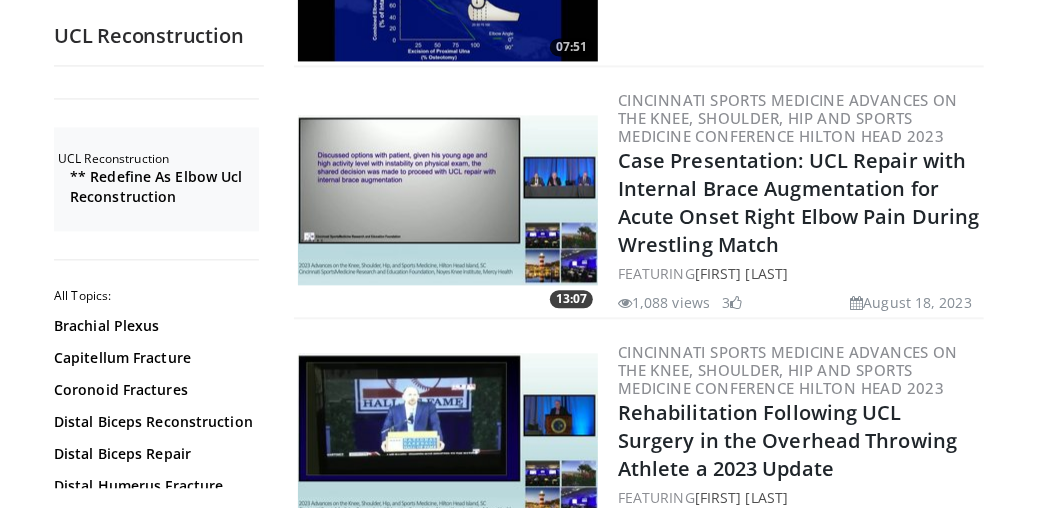scroll, scrollTop: 1736, scrollLeft: 0, axis: vertical 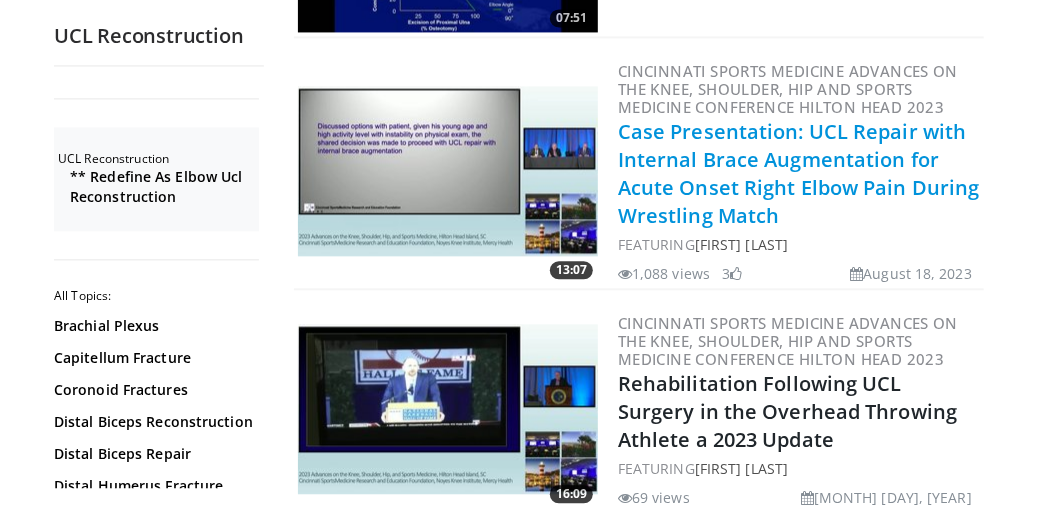 click on "Case Presentation: UCL Repair with Internal Brace Augmentation for Acute Onset Right Elbow Pain During Wrestling Match" at bounding box center (799, 173) 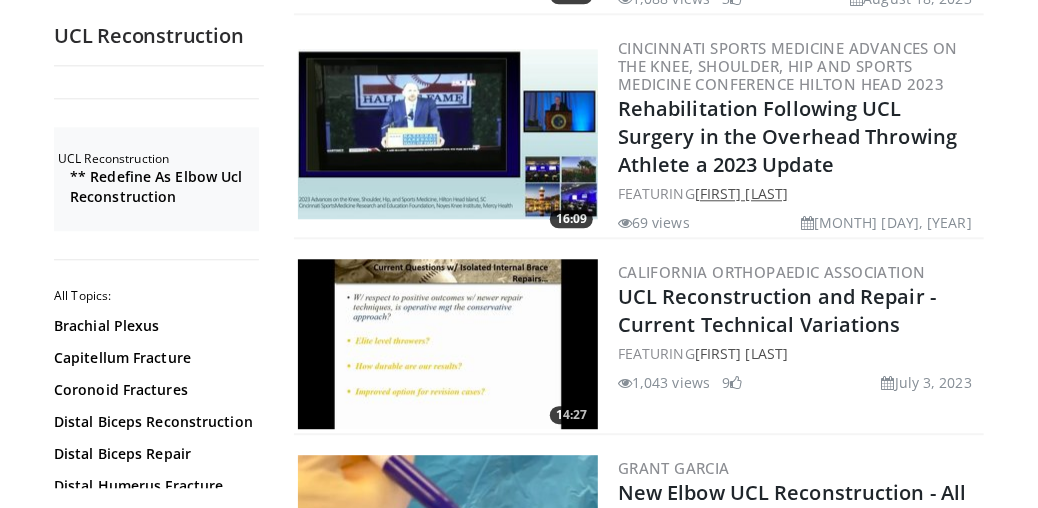 scroll, scrollTop: 2013, scrollLeft: 0, axis: vertical 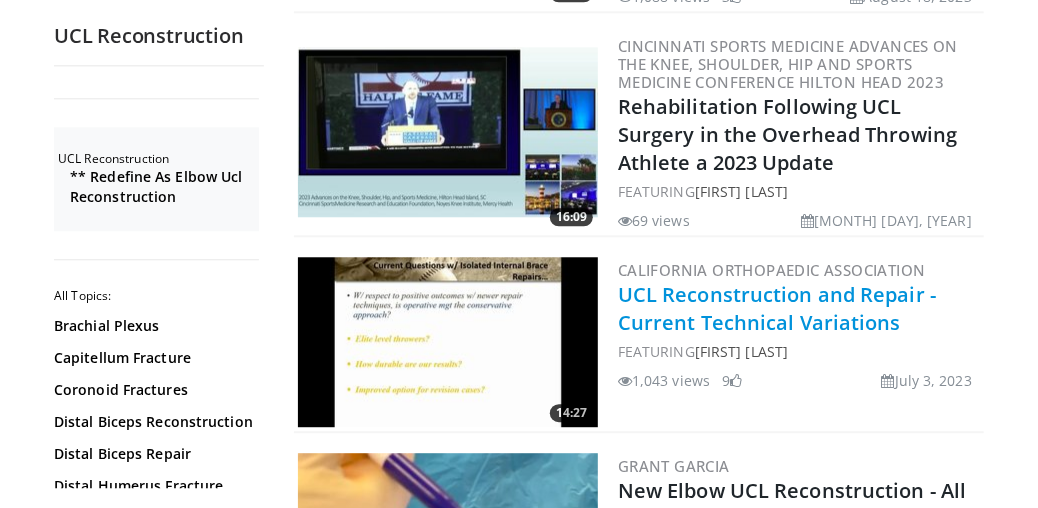 click on "UCL Reconstruction and Repair - Current Technical Variations" at bounding box center [777, 308] 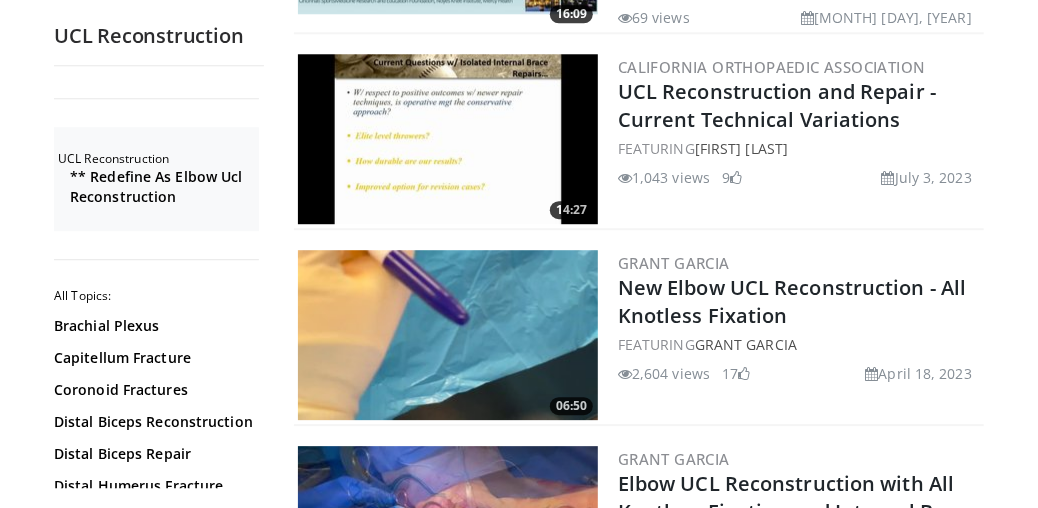 scroll, scrollTop: 2222, scrollLeft: 0, axis: vertical 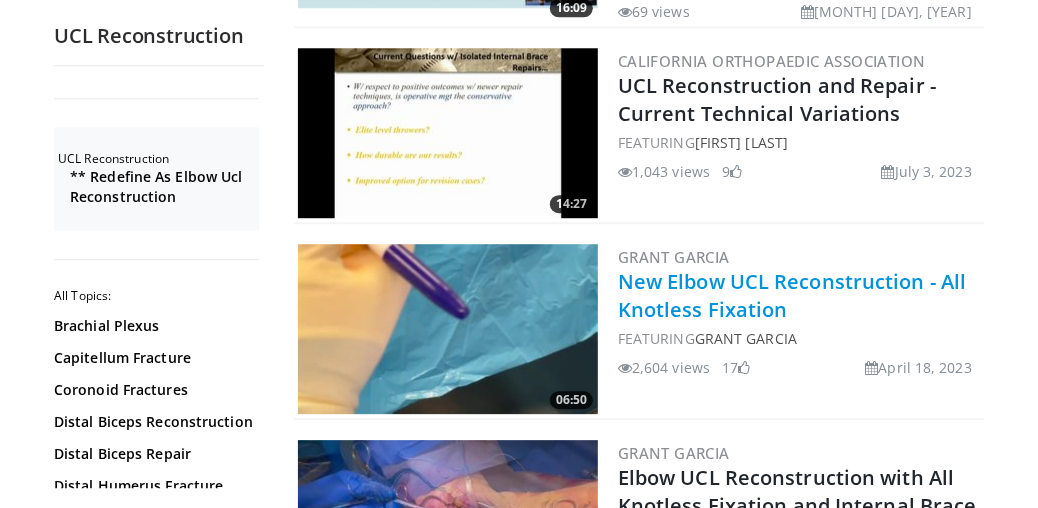 click on "New Elbow UCL Reconstruction - All Knotless Fixation" at bounding box center (792, 295) 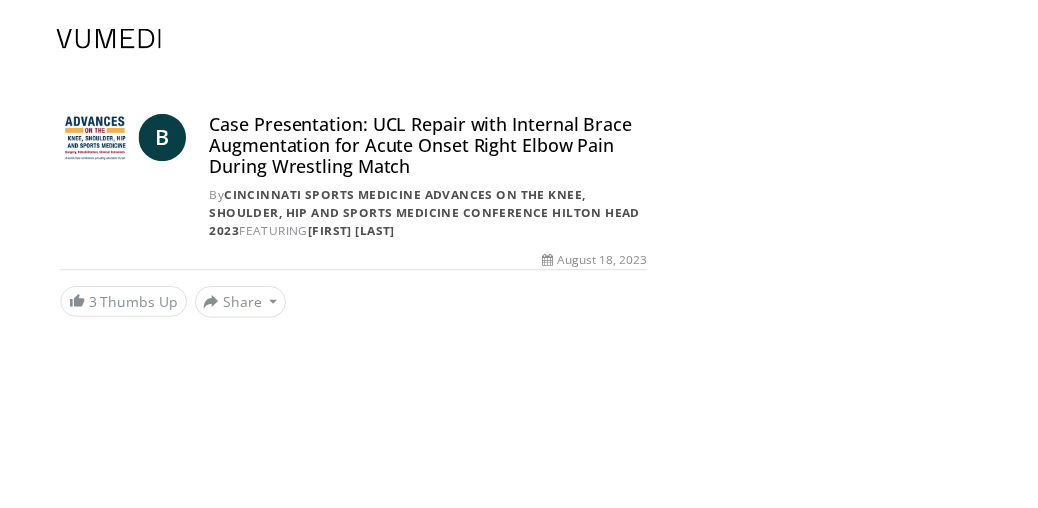 scroll, scrollTop: 0, scrollLeft: 0, axis: both 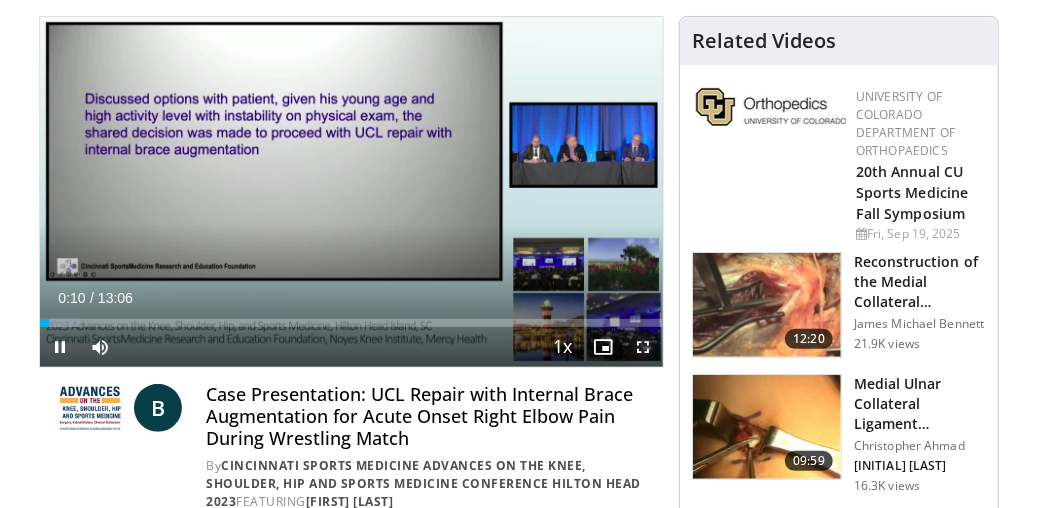 click at bounding box center [643, 347] 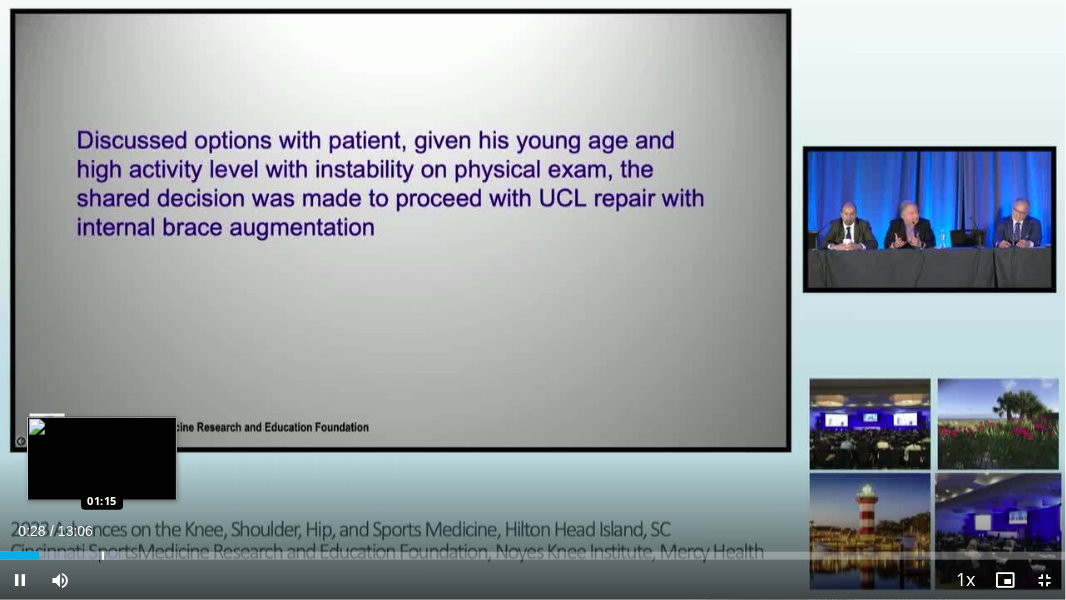 click on "Loaded :  11.35% 00:28 01:15" at bounding box center [533, 550] 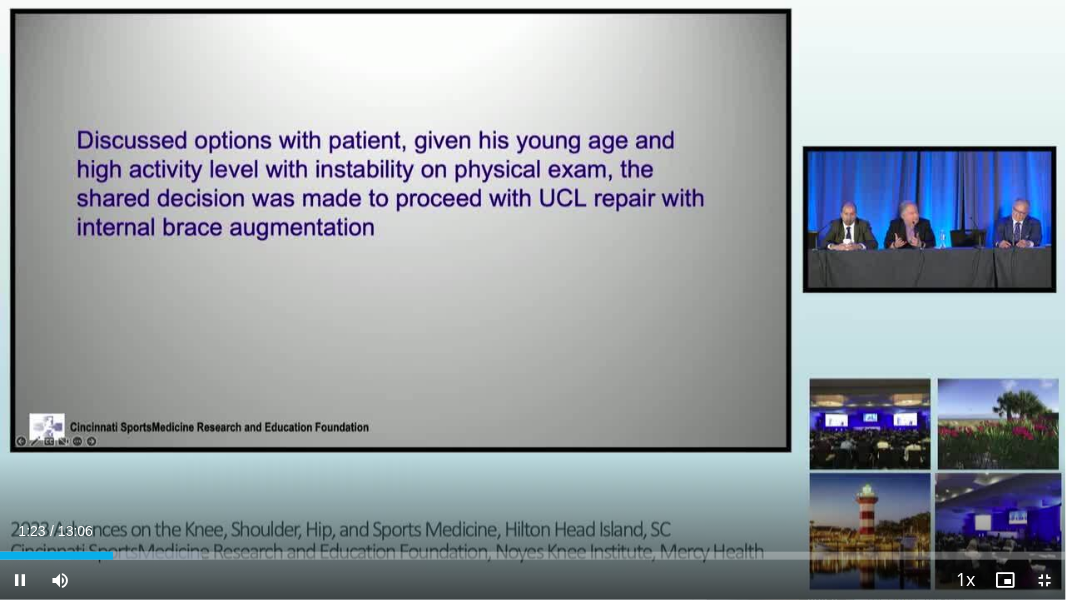 click at bounding box center (1046, 580) 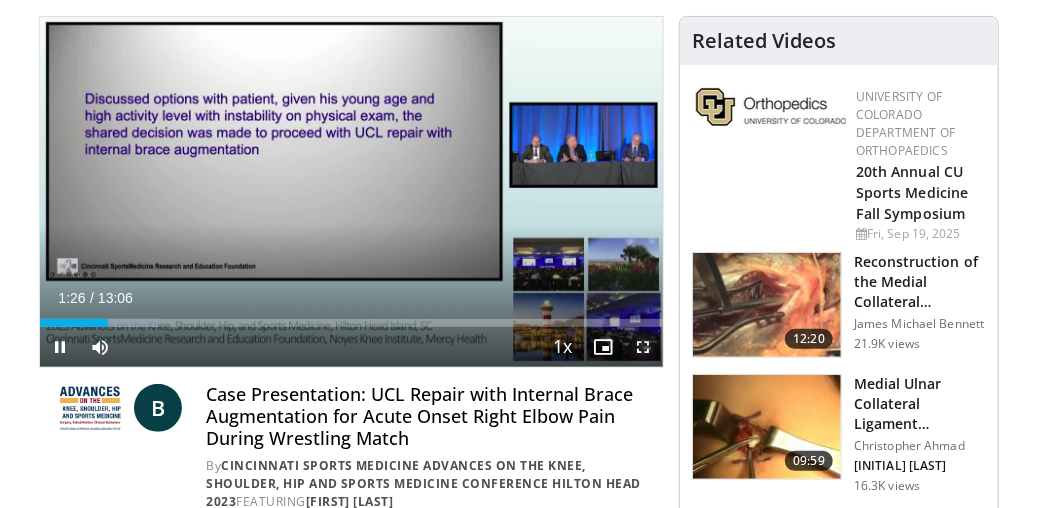 click at bounding box center (643, 347) 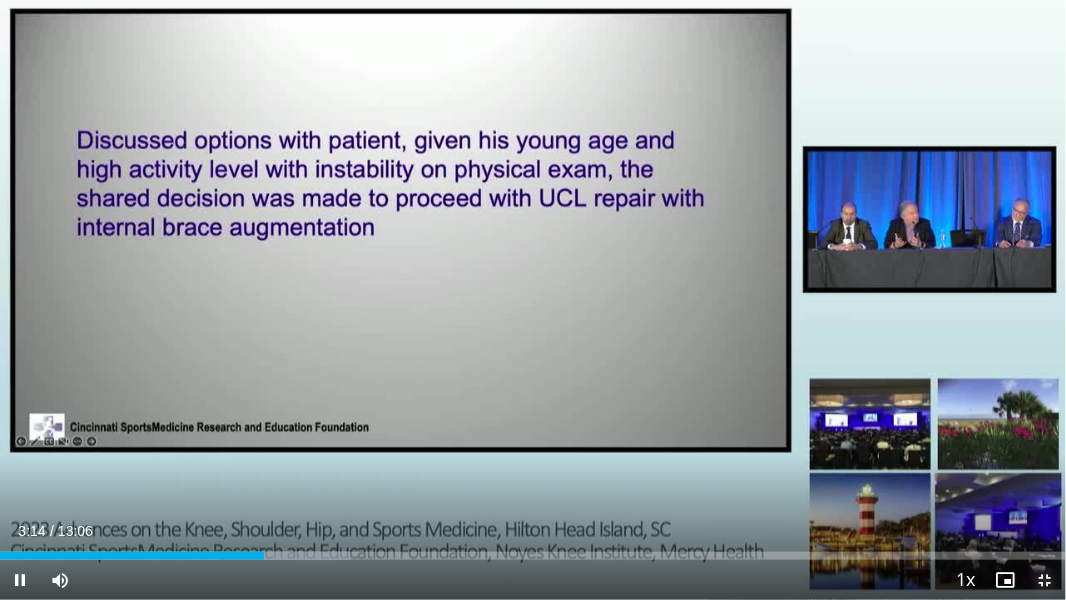 drag, startPoint x: 1048, startPoint y: 572, endPoint x: 877, endPoint y: 346, distance: 283.40253 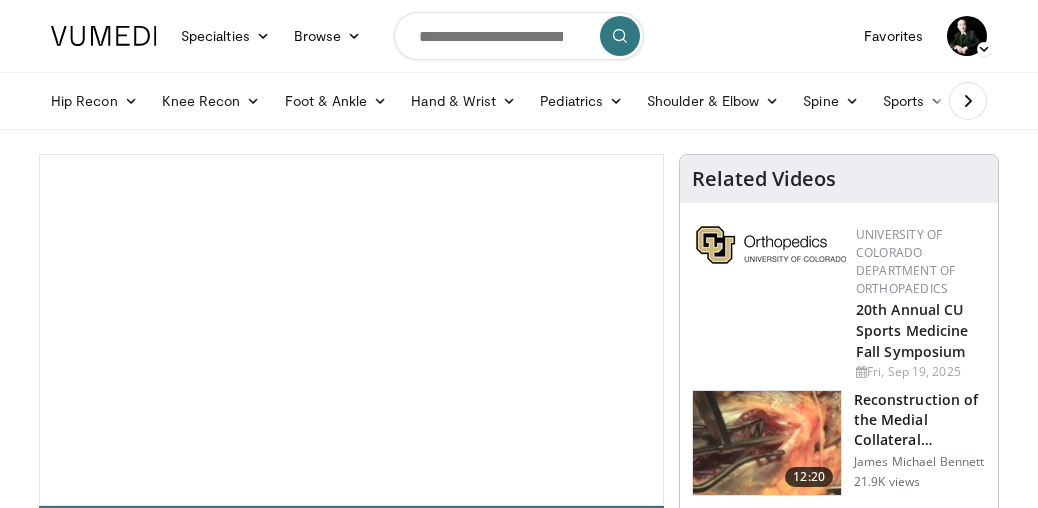 scroll, scrollTop: 0, scrollLeft: 0, axis: both 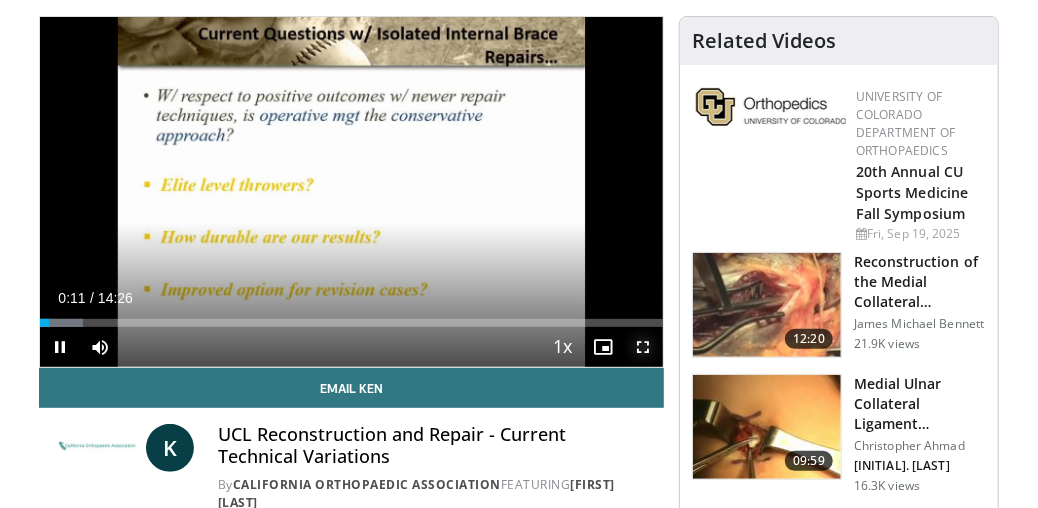 click at bounding box center (643, 347) 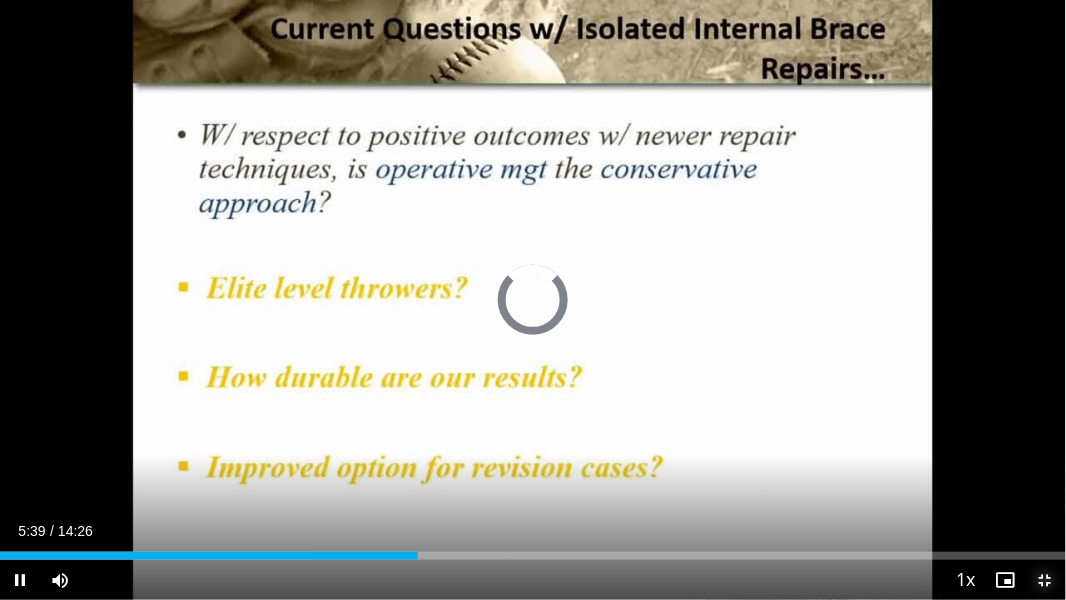 drag, startPoint x: 1048, startPoint y: 575, endPoint x: 842, endPoint y: 369, distance: 291.328 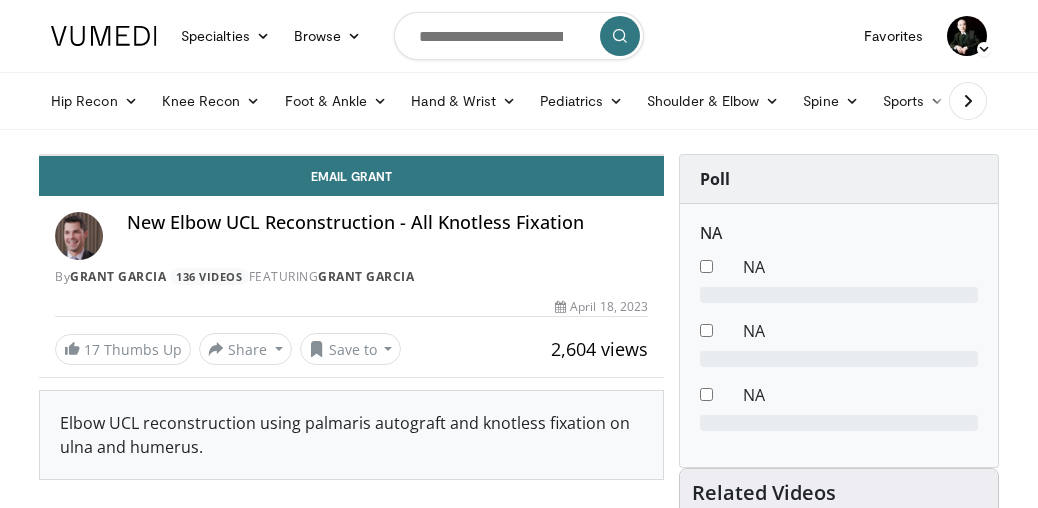 scroll, scrollTop: 0, scrollLeft: 0, axis: both 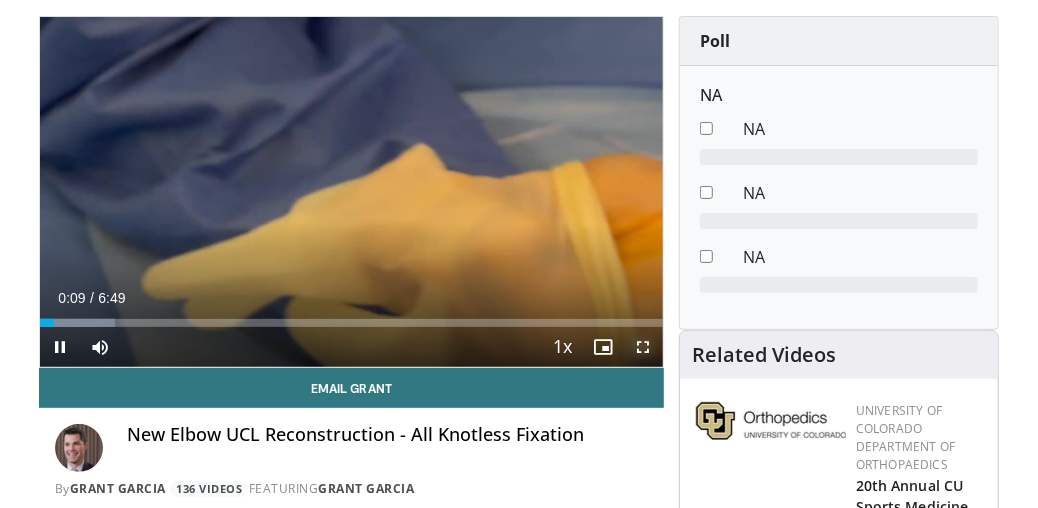 click at bounding box center [643, 347] 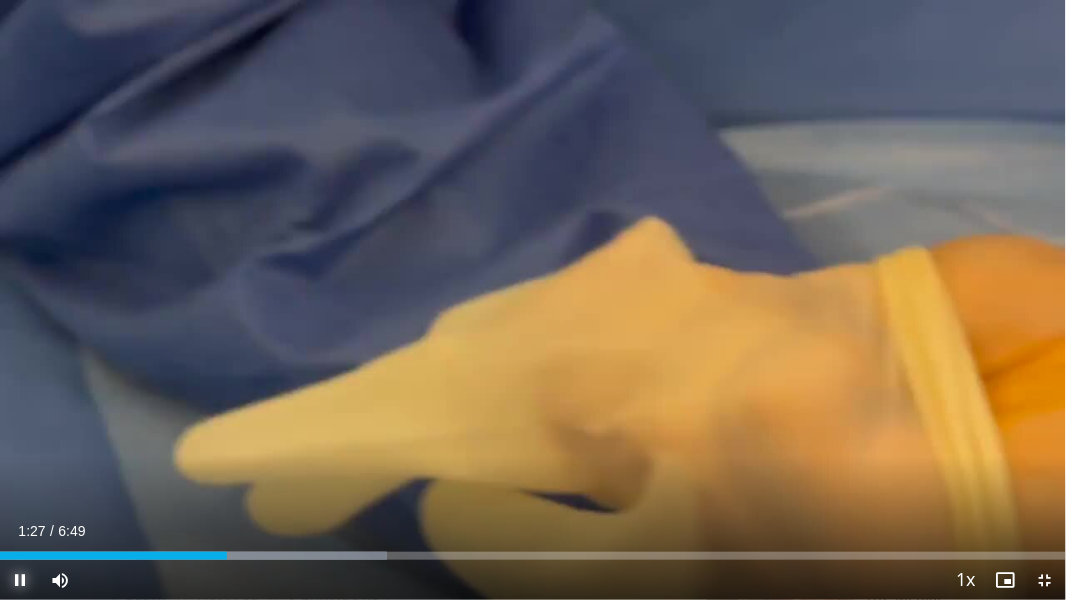 click at bounding box center (20, 580) 